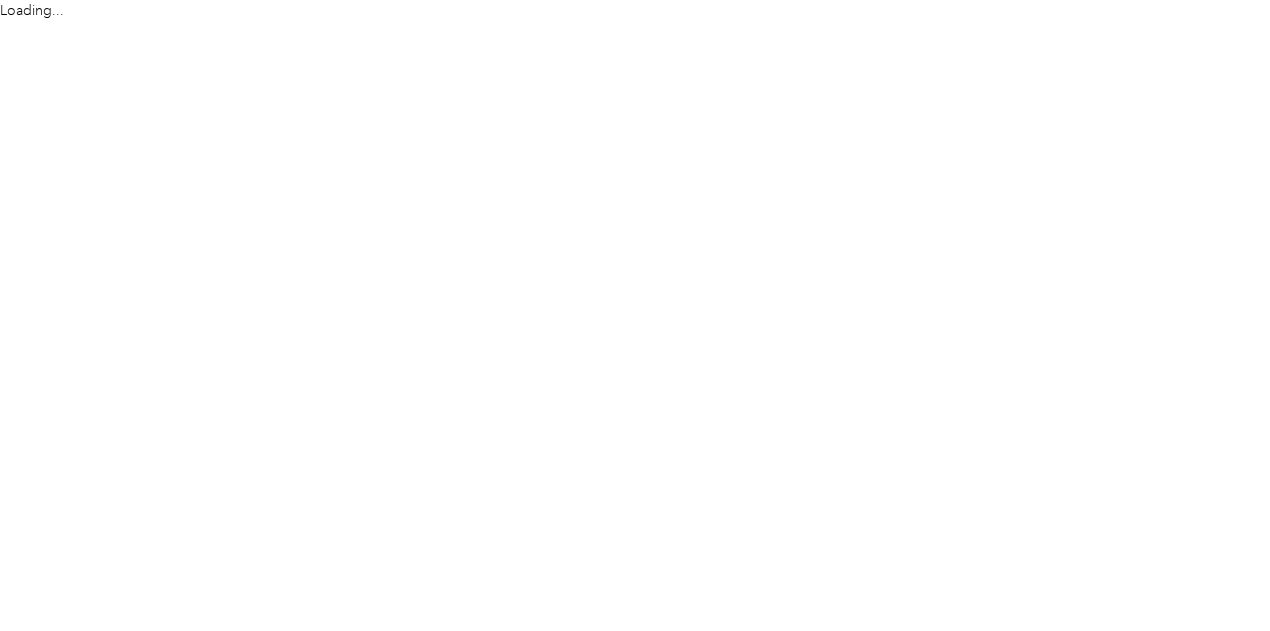 scroll, scrollTop: 0, scrollLeft: 0, axis: both 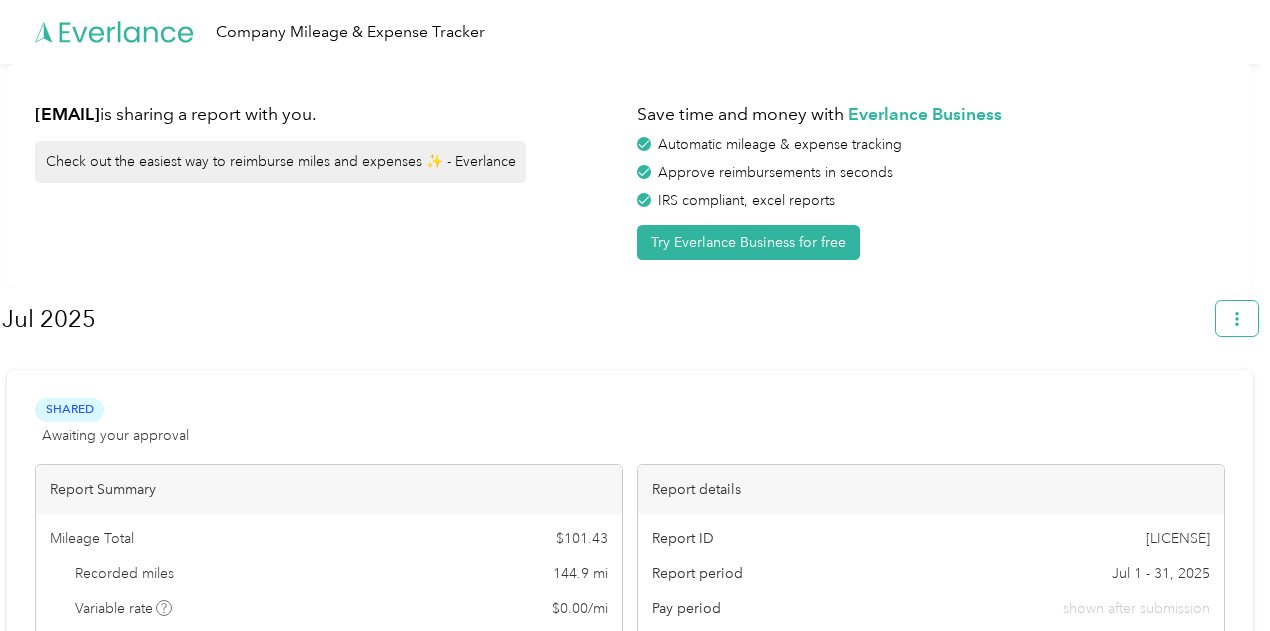 click 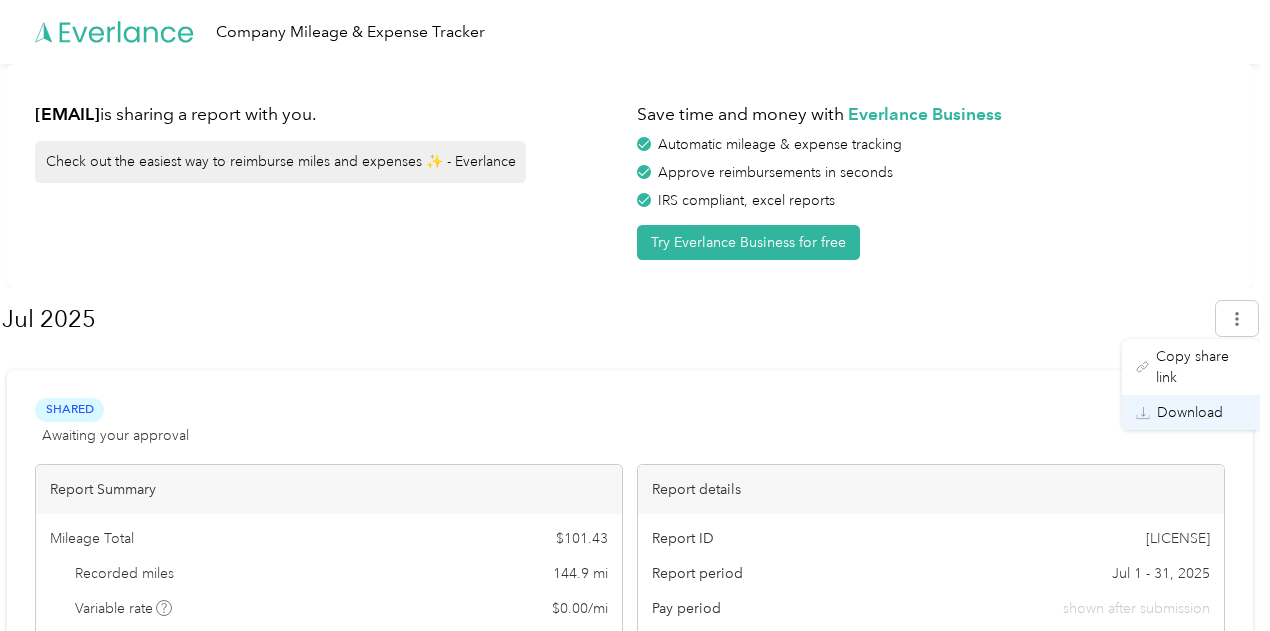 click on "Download" at bounding box center [1190, 412] 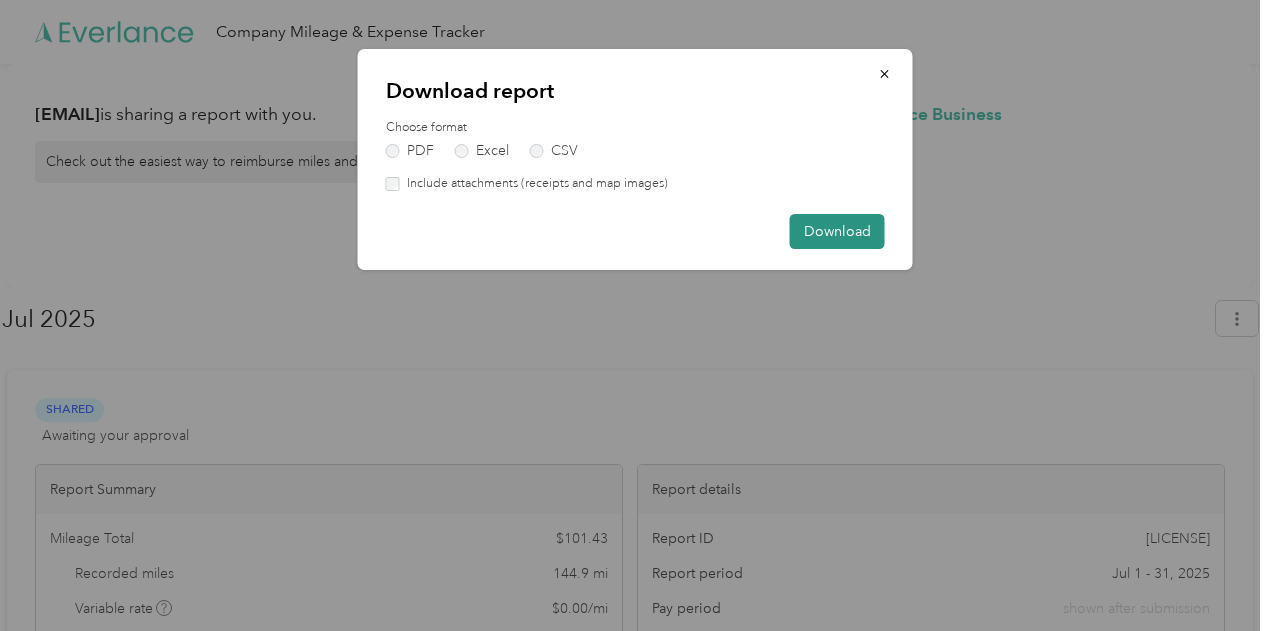 click on "Download" at bounding box center (837, 231) 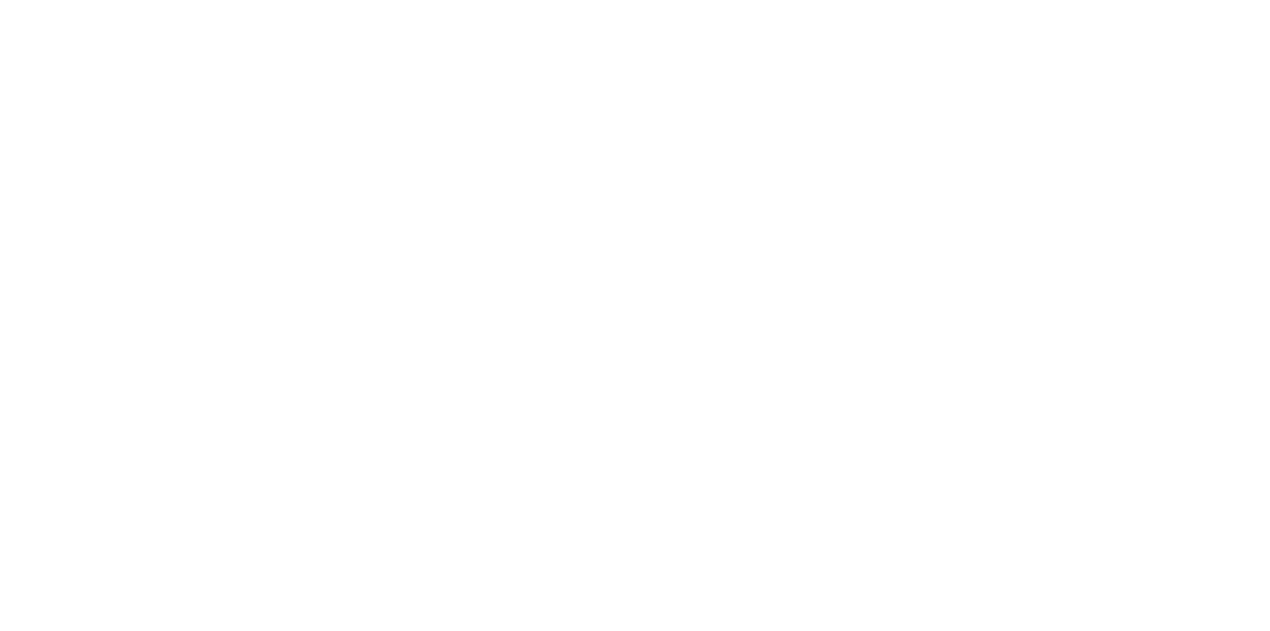 scroll, scrollTop: 0, scrollLeft: 0, axis: both 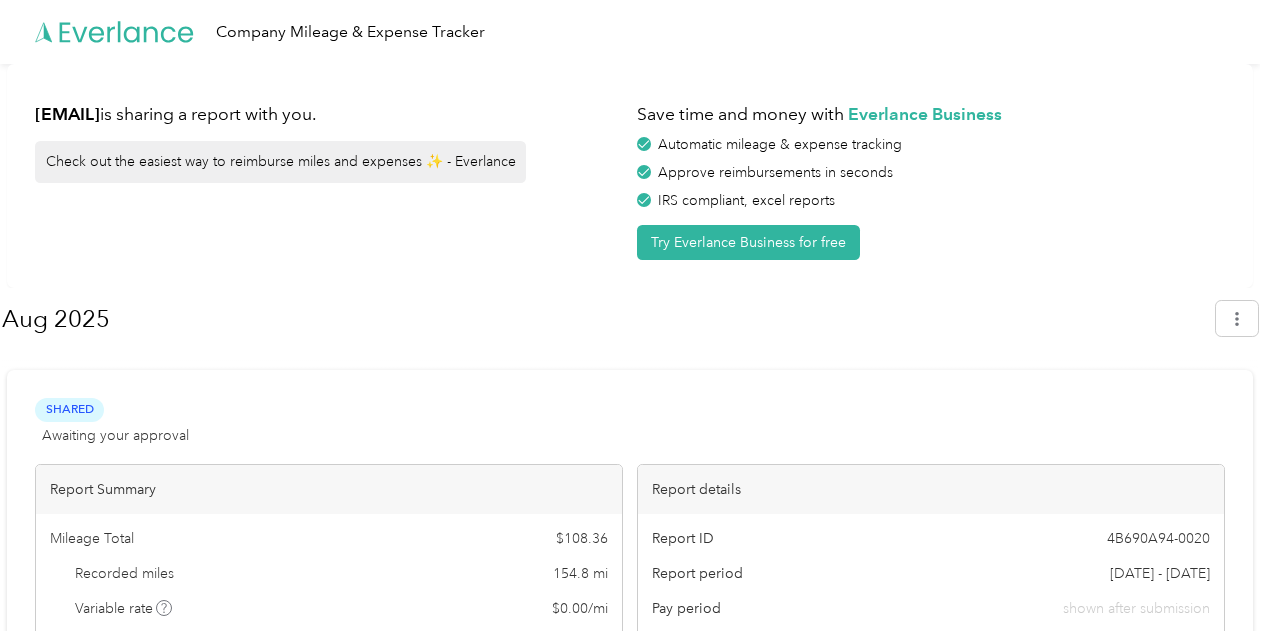 click on "[EMAIL] is sharing a report with you. Check out the easiest way to reimburse miles and expenses ✨ - Everlance" at bounding box center (329, 176) 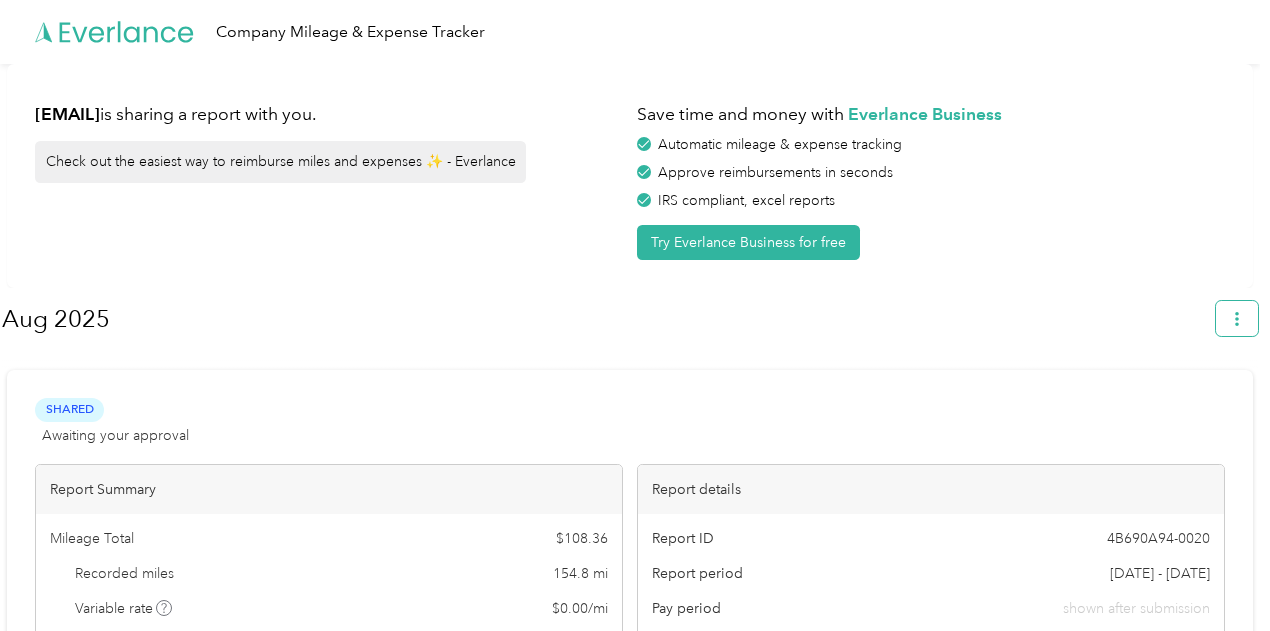 click at bounding box center (1237, 318) 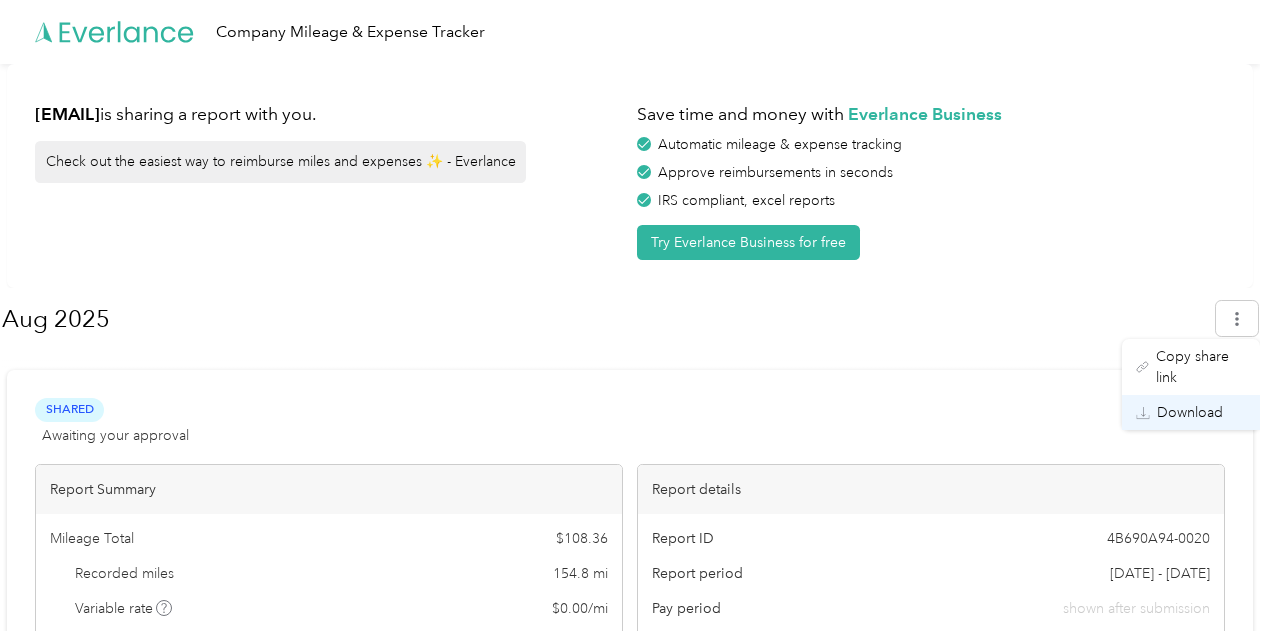 click on "Download" at bounding box center (1190, 412) 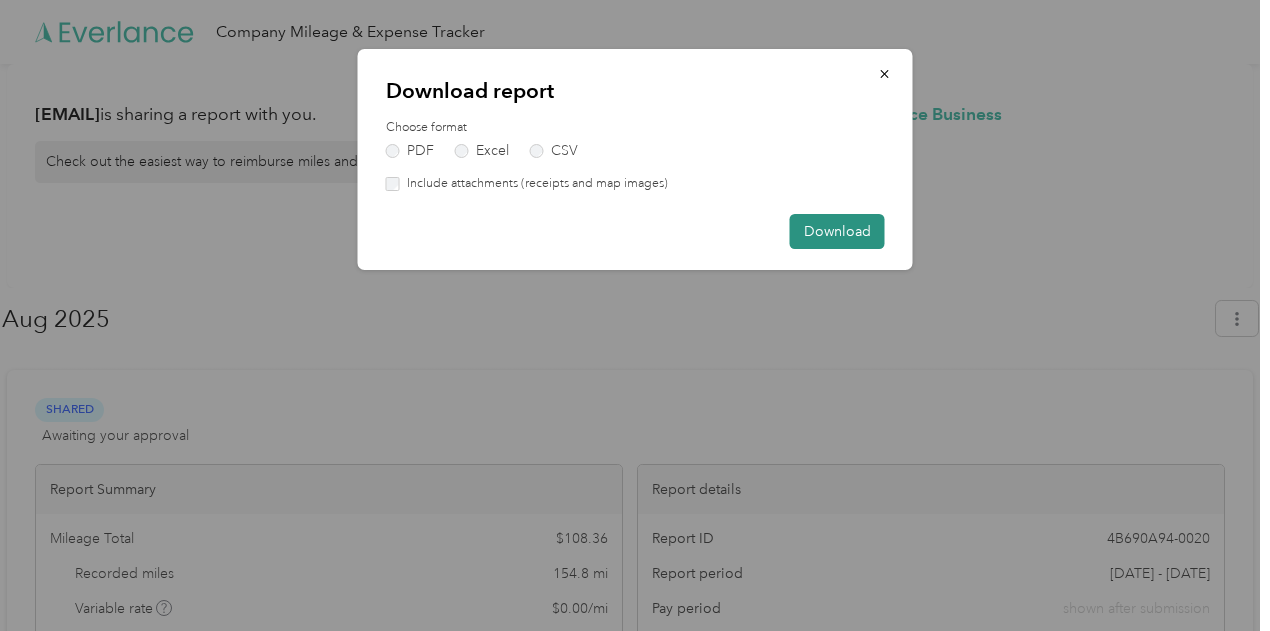click on "Download" at bounding box center (837, 231) 